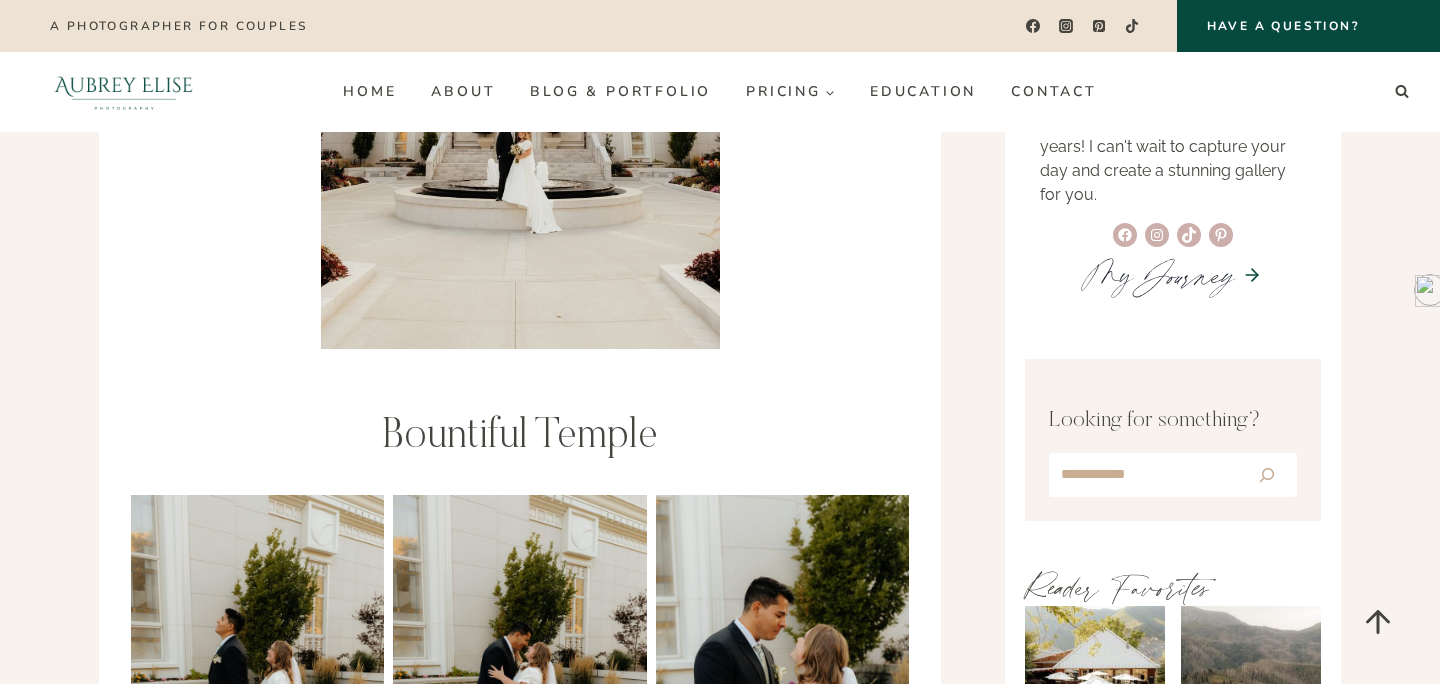 scroll, scrollTop: 0, scrollLeft: 0, axis: both 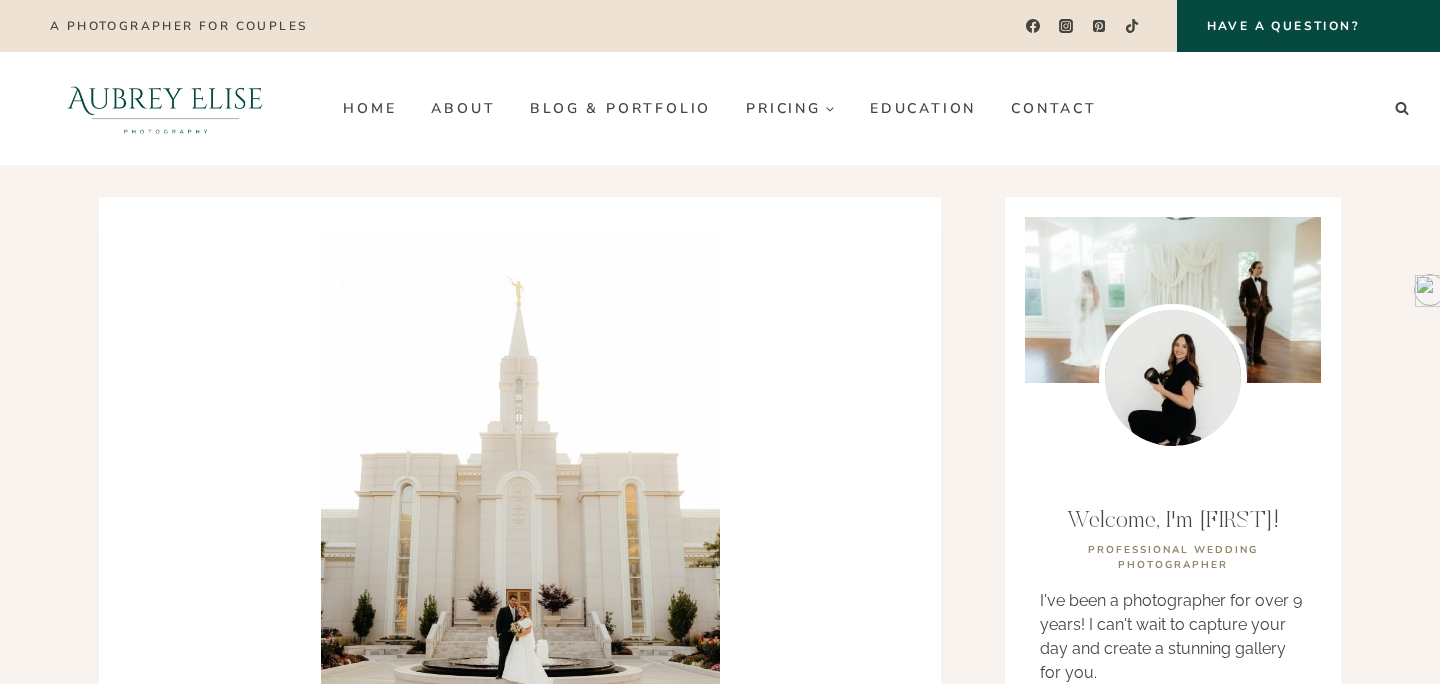 click at bounding box center (520, 528) 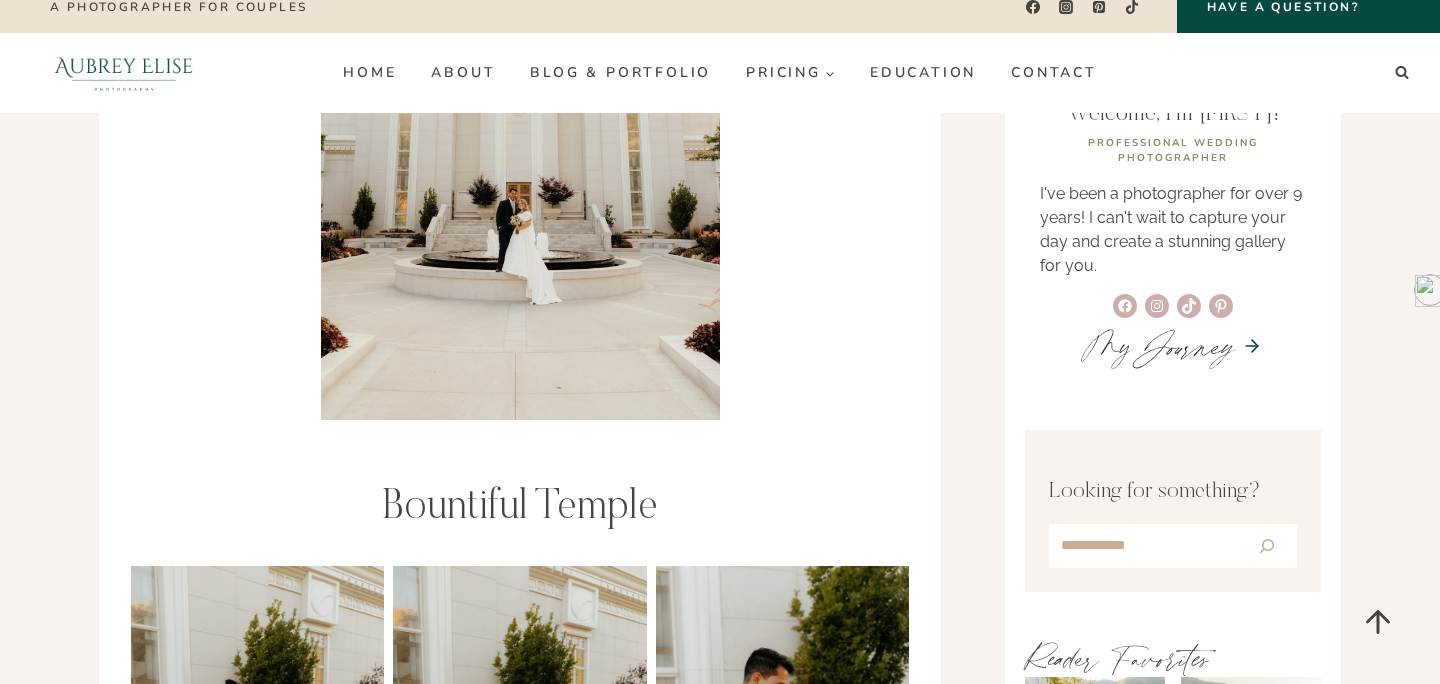 scroll, scrollTop: 390, scrollLeft: 0, axis: vertical 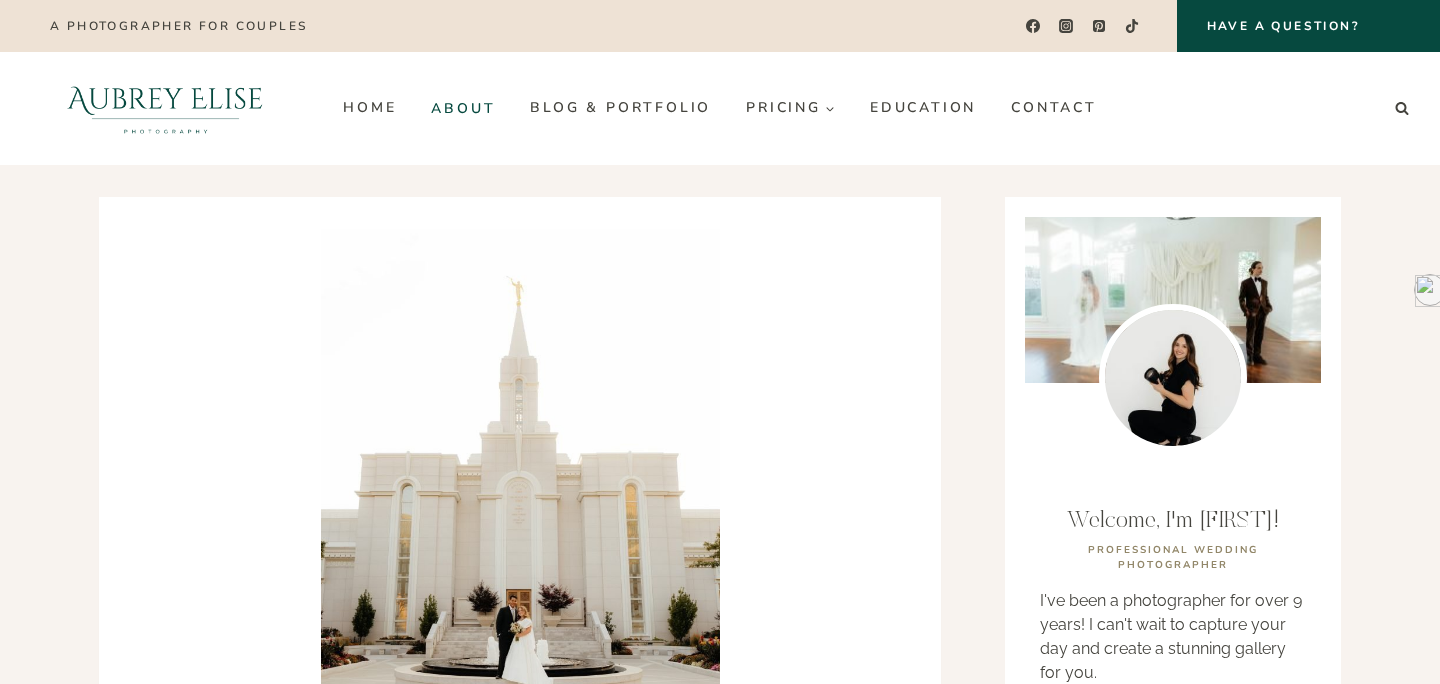 click on "About" at bounding box center (463, 108) 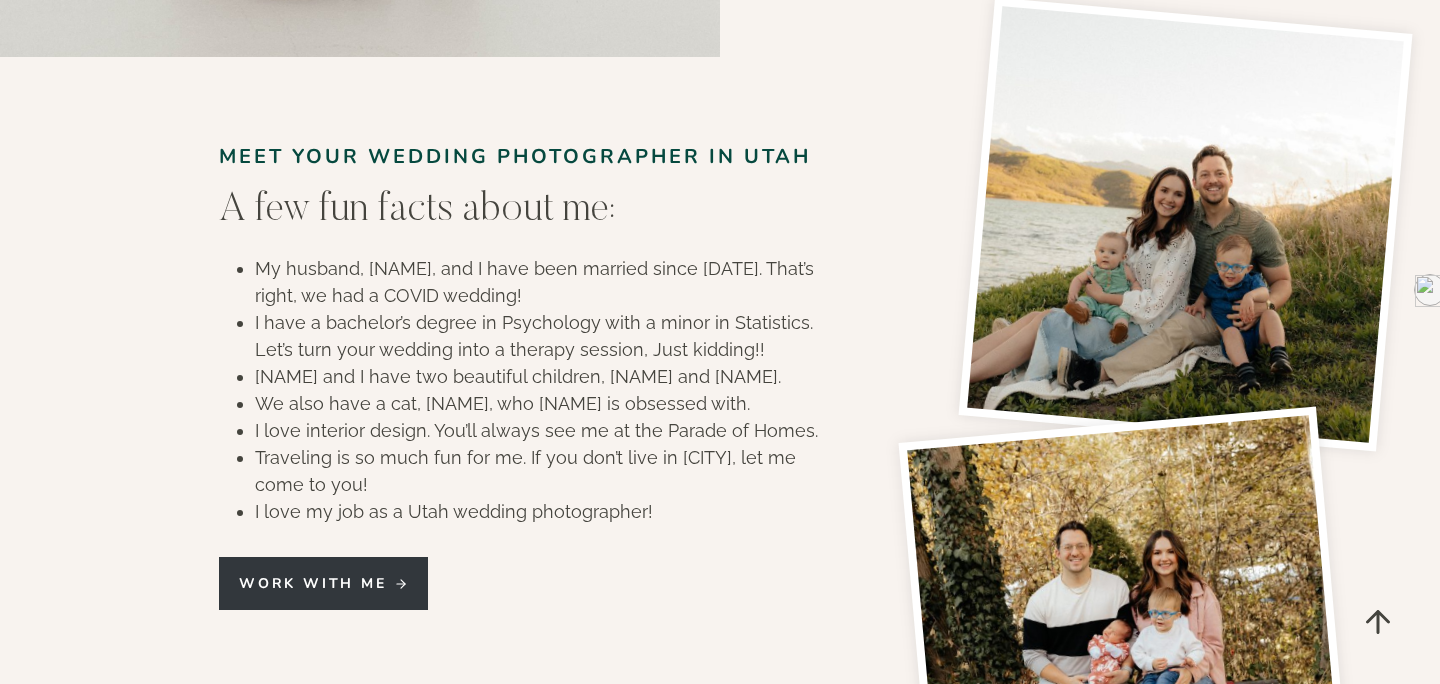 scroll, scrollTop: 1160, scrollLeft: 0, axis: vertical 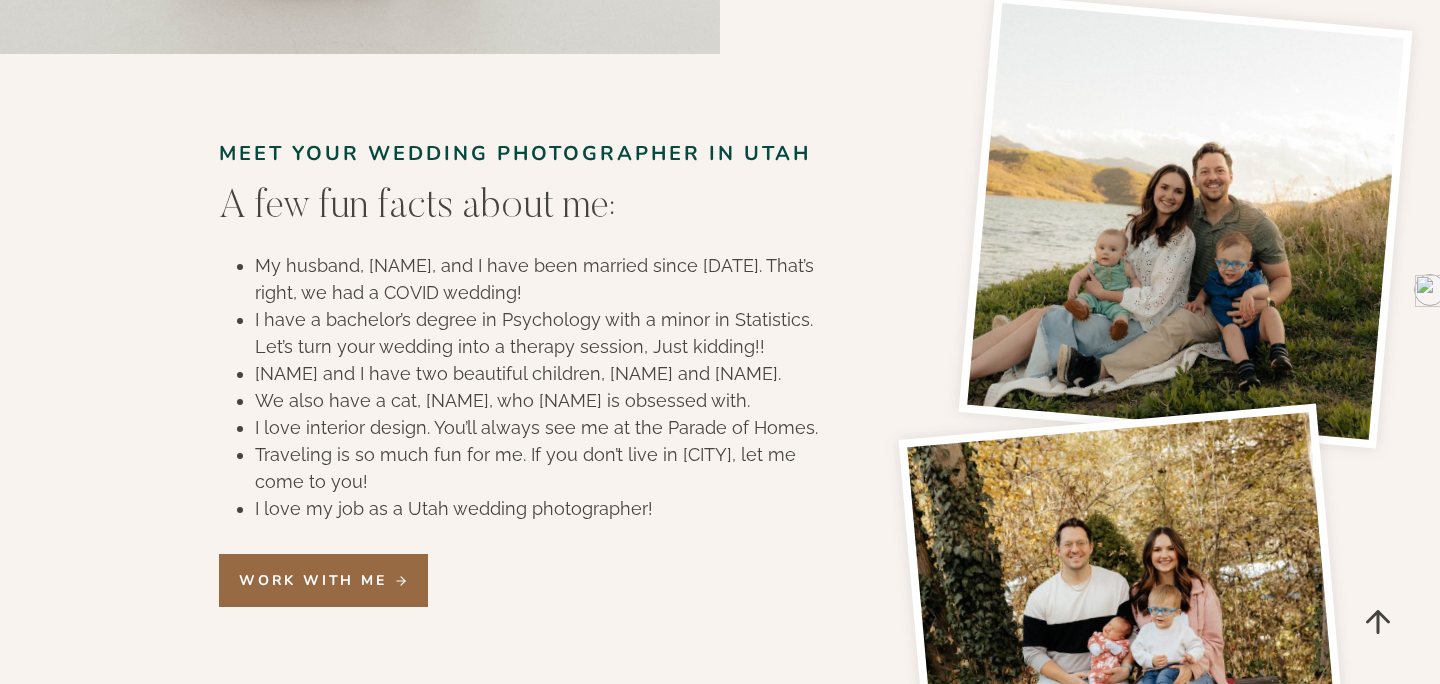 click on "Work with me" at bounding box center (313, 580) 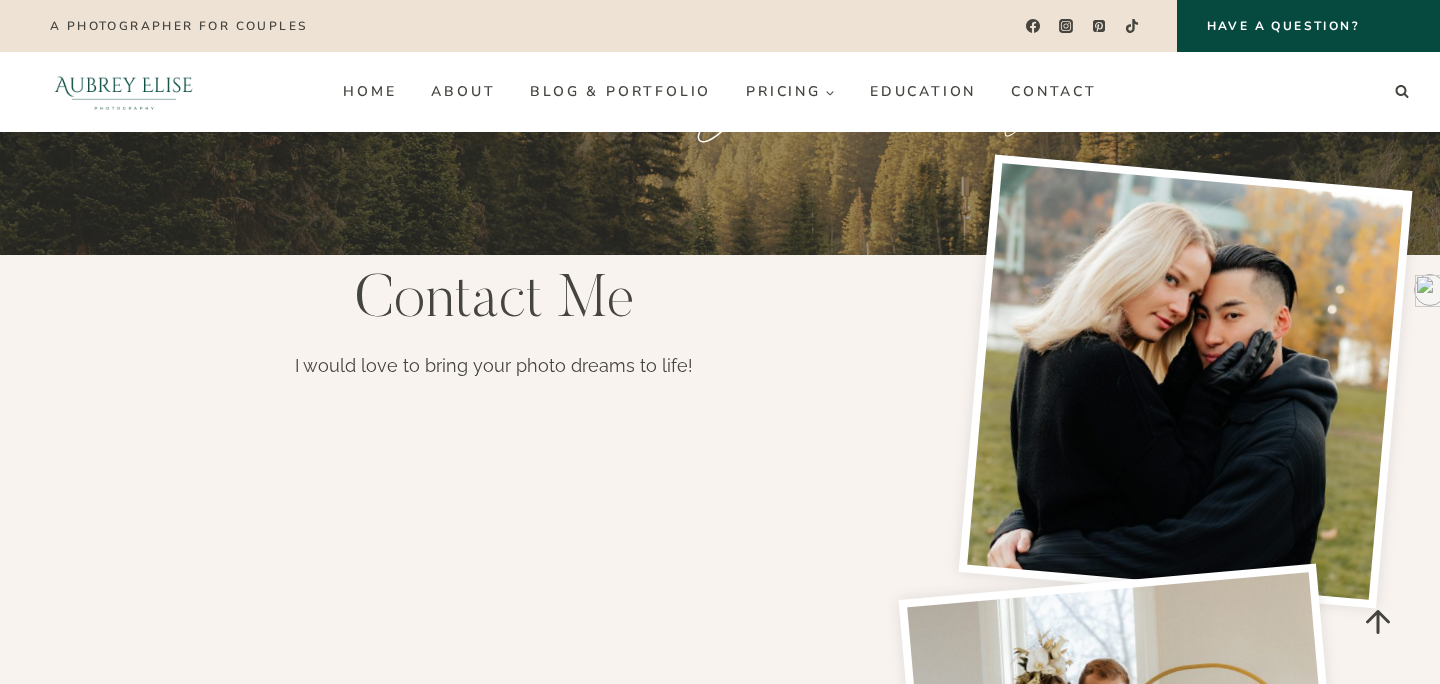 scroll, scrollTop: 0, scrollLeft: 0, axis: both 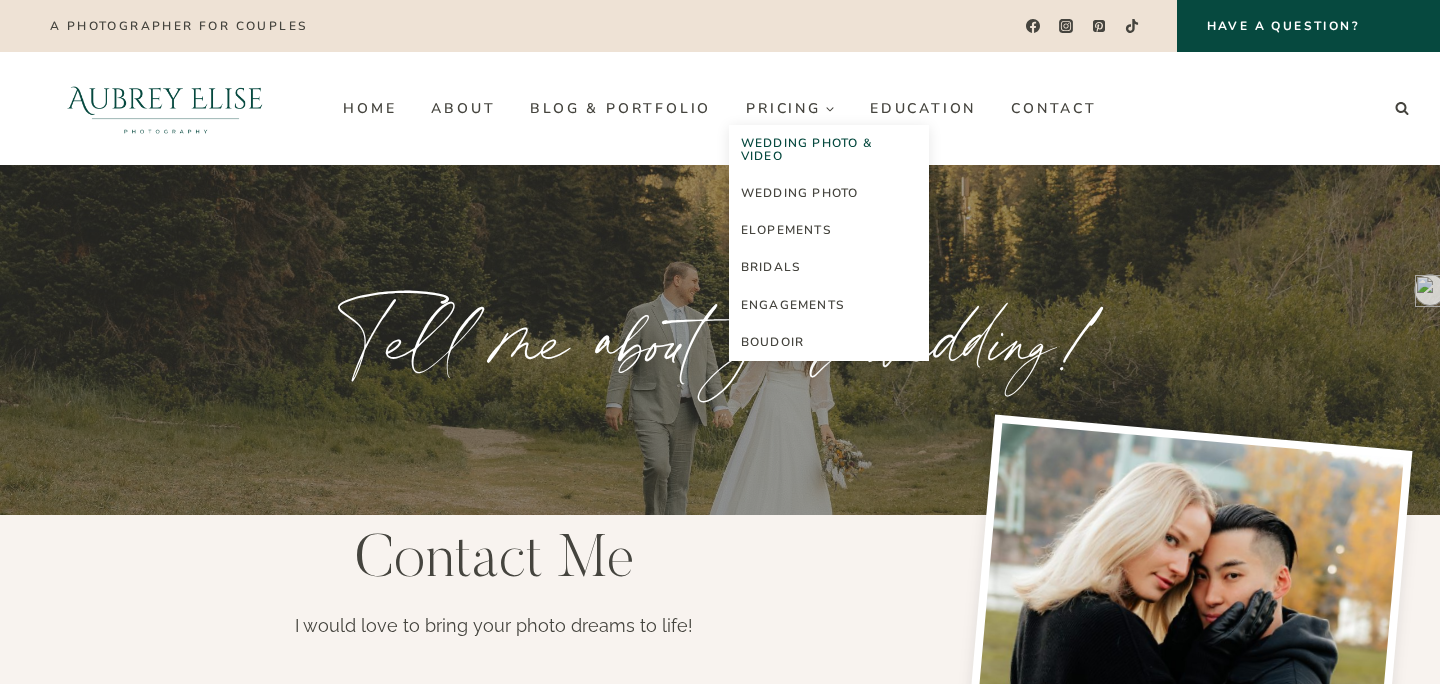 click on "Wedding Photo & Video" at bounding box center (829, 150) 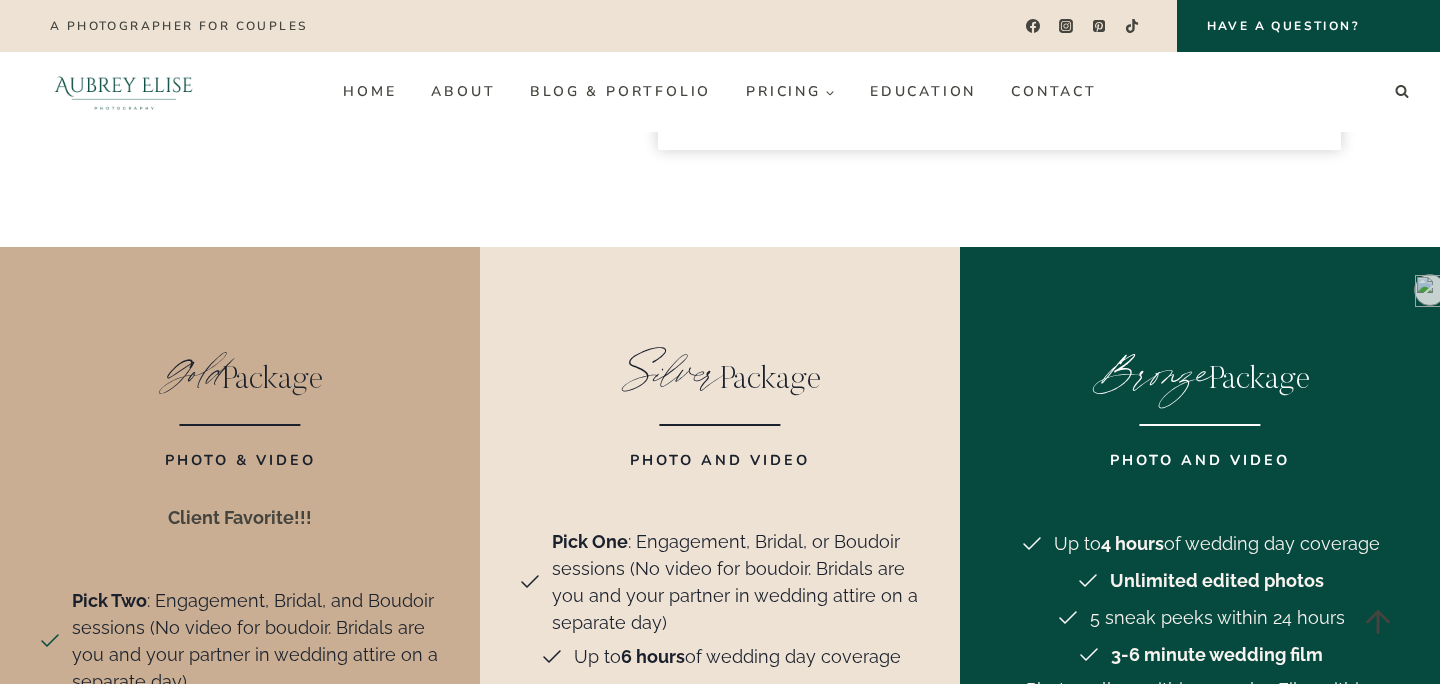 scroll, scrollTop: 4675, scrollLeft: 0, axis: vertical 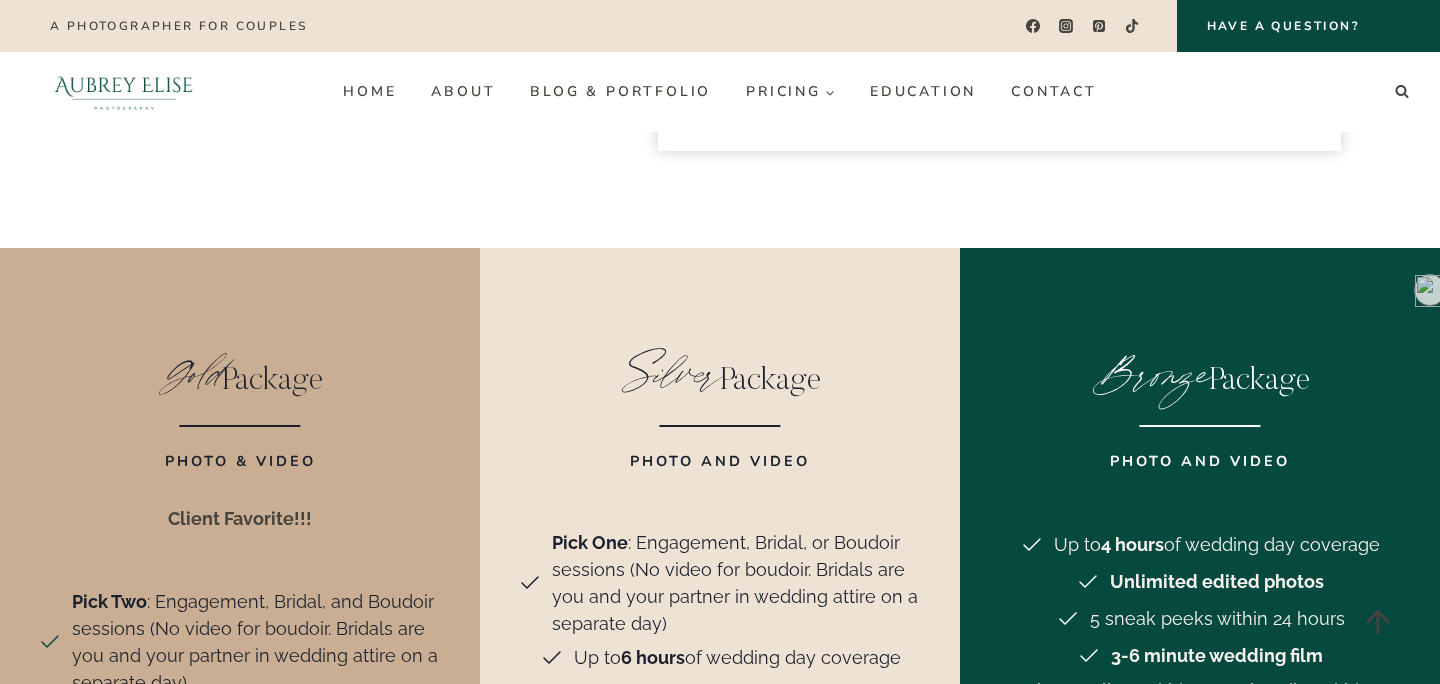 click on "Silver  Package" at bounding box center (720, 377) 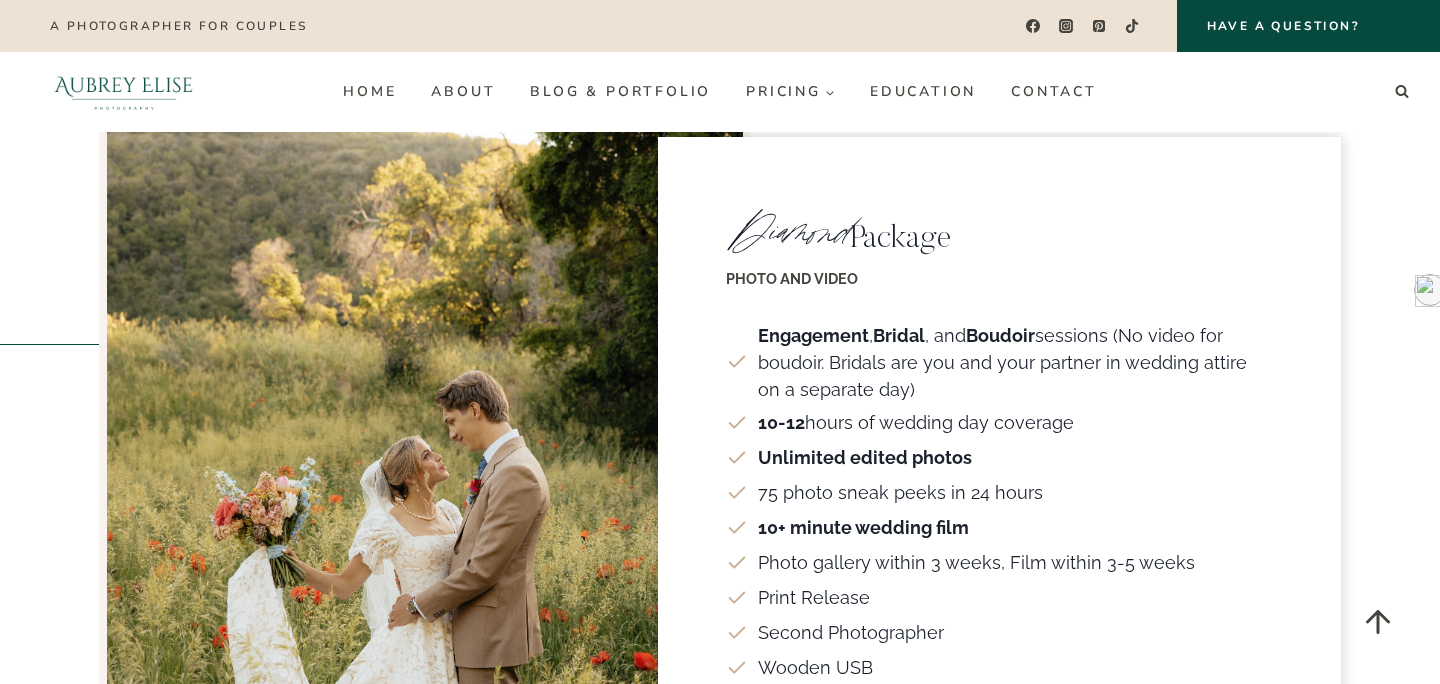 scroll, scrollTop: 3794, scrollLeft: 0, axis: vertical 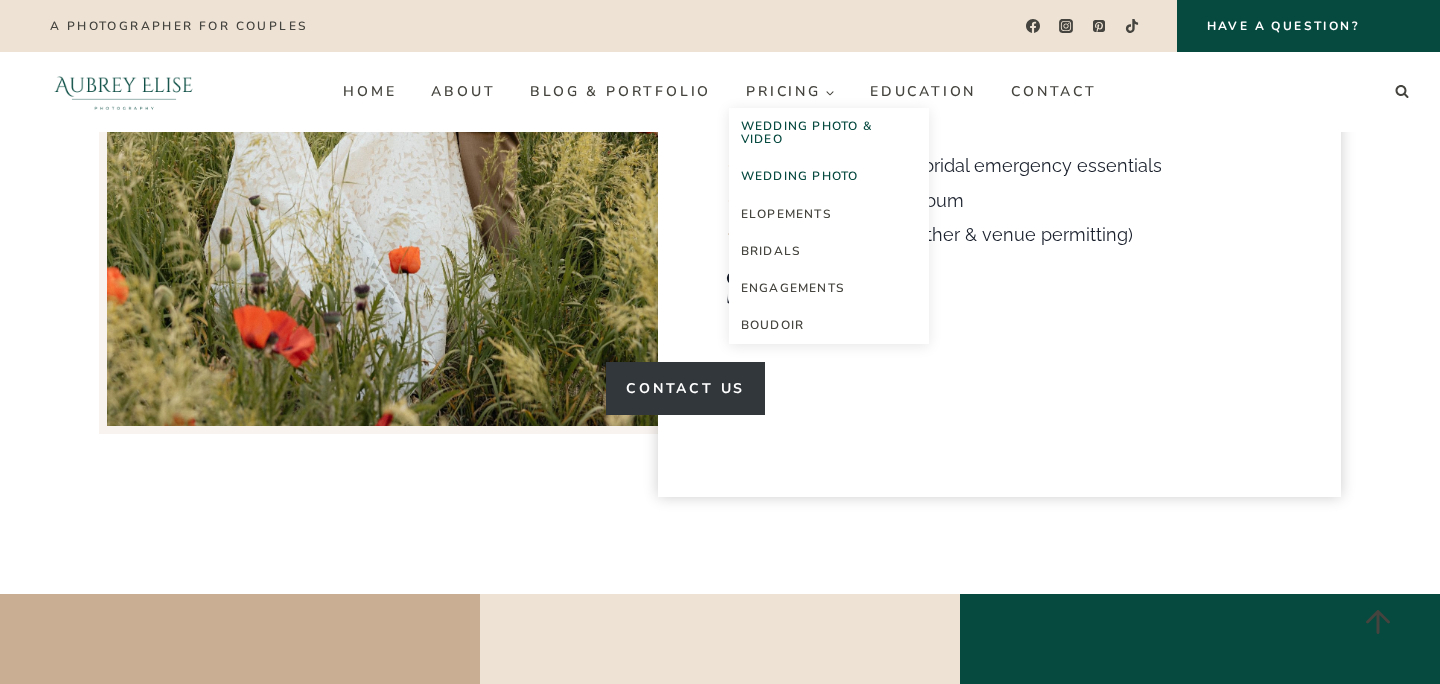 click on "Wedding Photo" at bounding box center (829, 176) 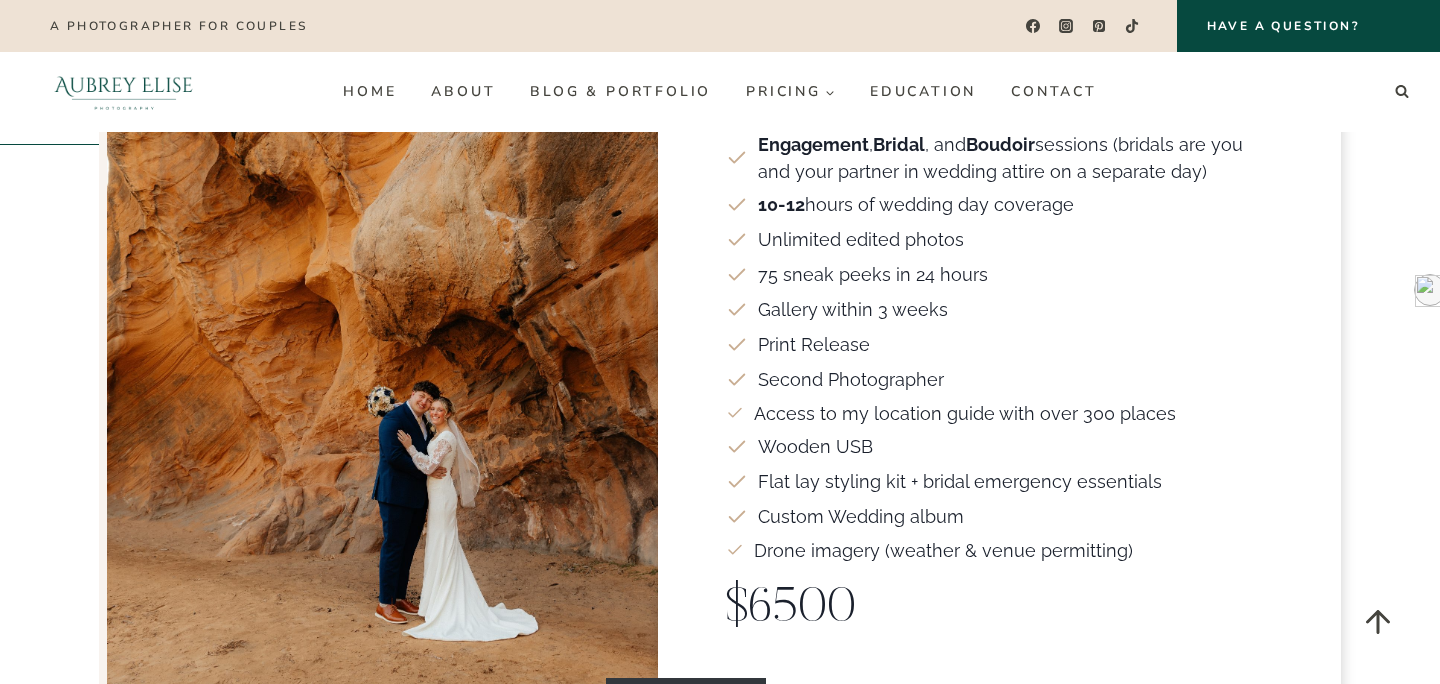 scroll, scrollTop: 3267, scrollLeft: 0, axis: vertical 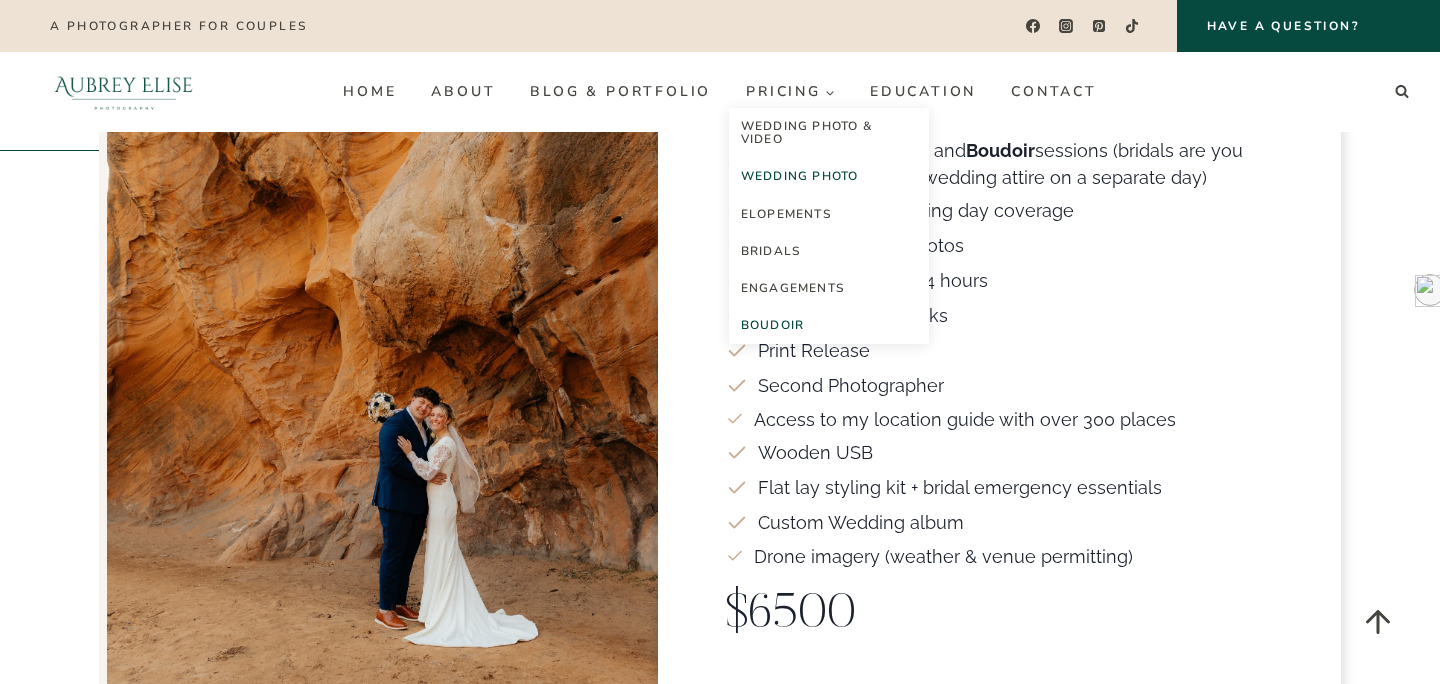 click on "Boudoir" at bounding box center (829, 325) 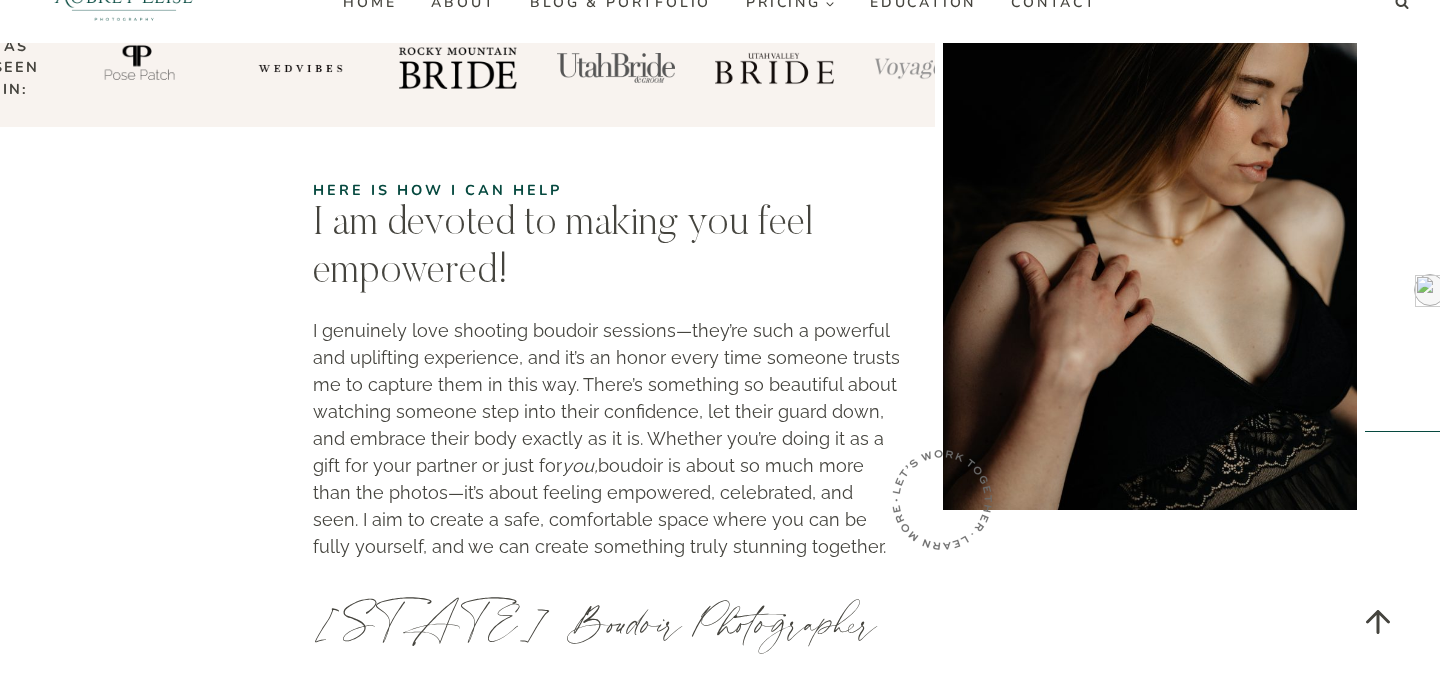 scroll, scrollTop: 0, scrollLeft: 0, axis: both 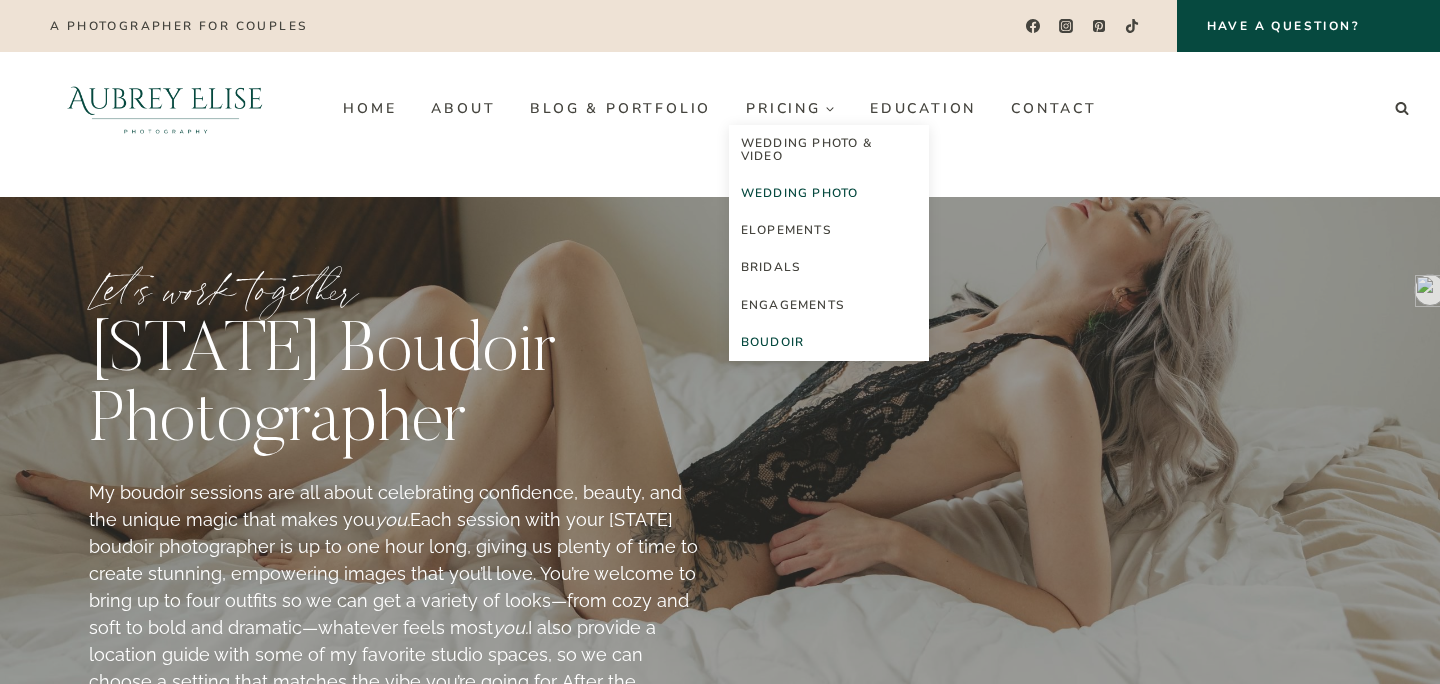 click on "Wedding Photo" at bounding box center (829, 193) 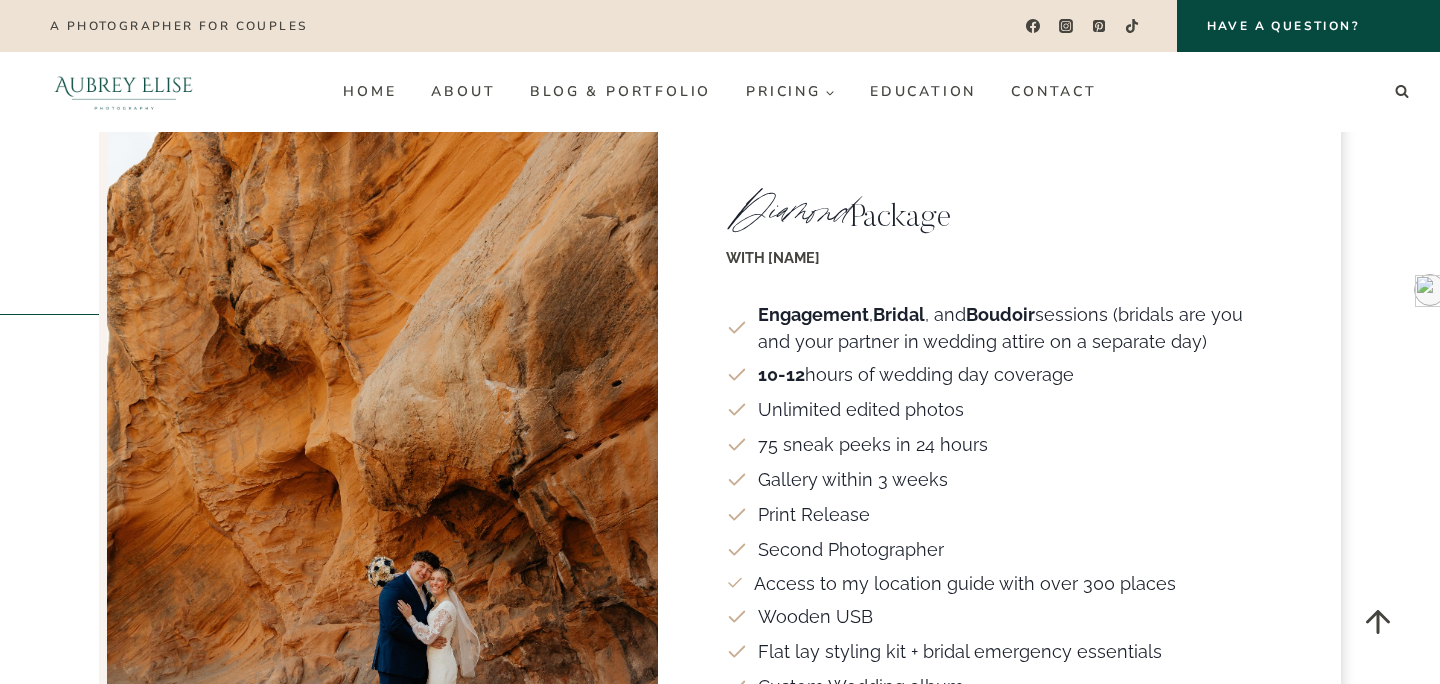 scroll, scrollTop: 3093, scrollLeft: 0, axis: vertical 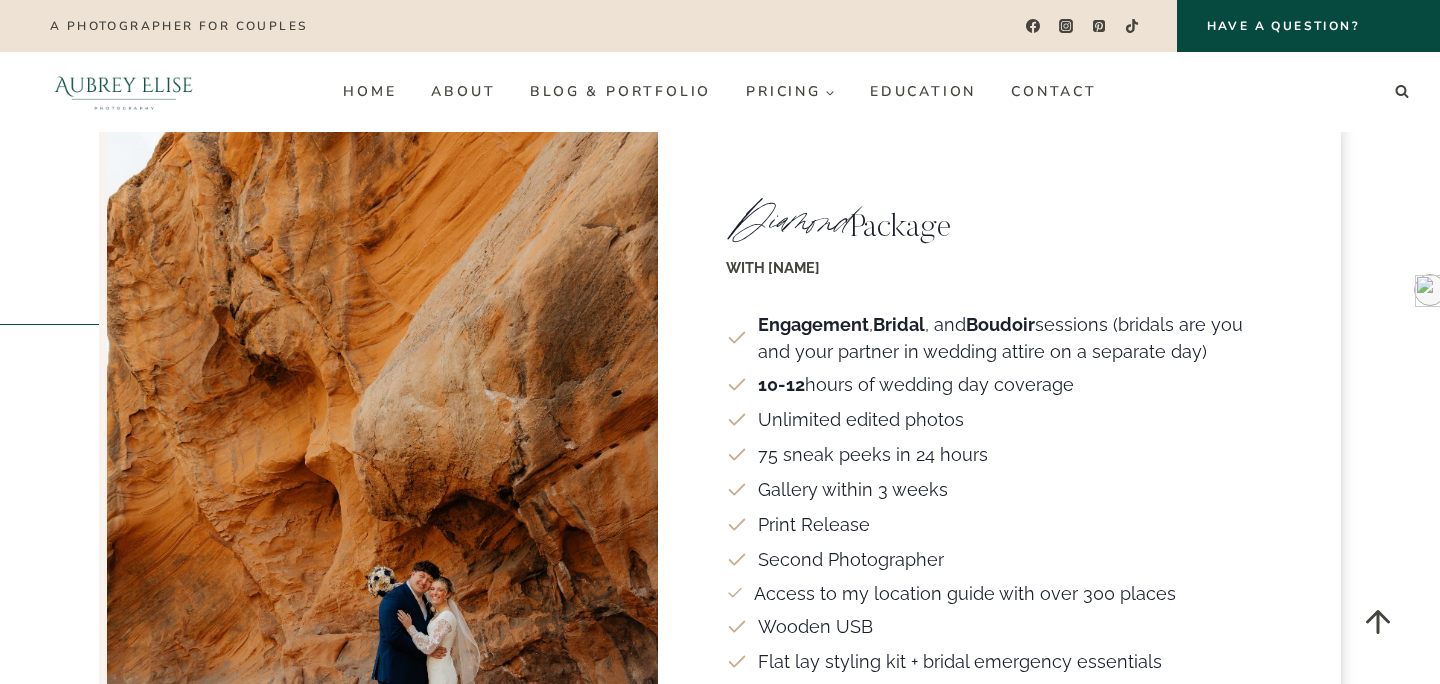 click on "With Aubrey" at bounding box center [999, 268] 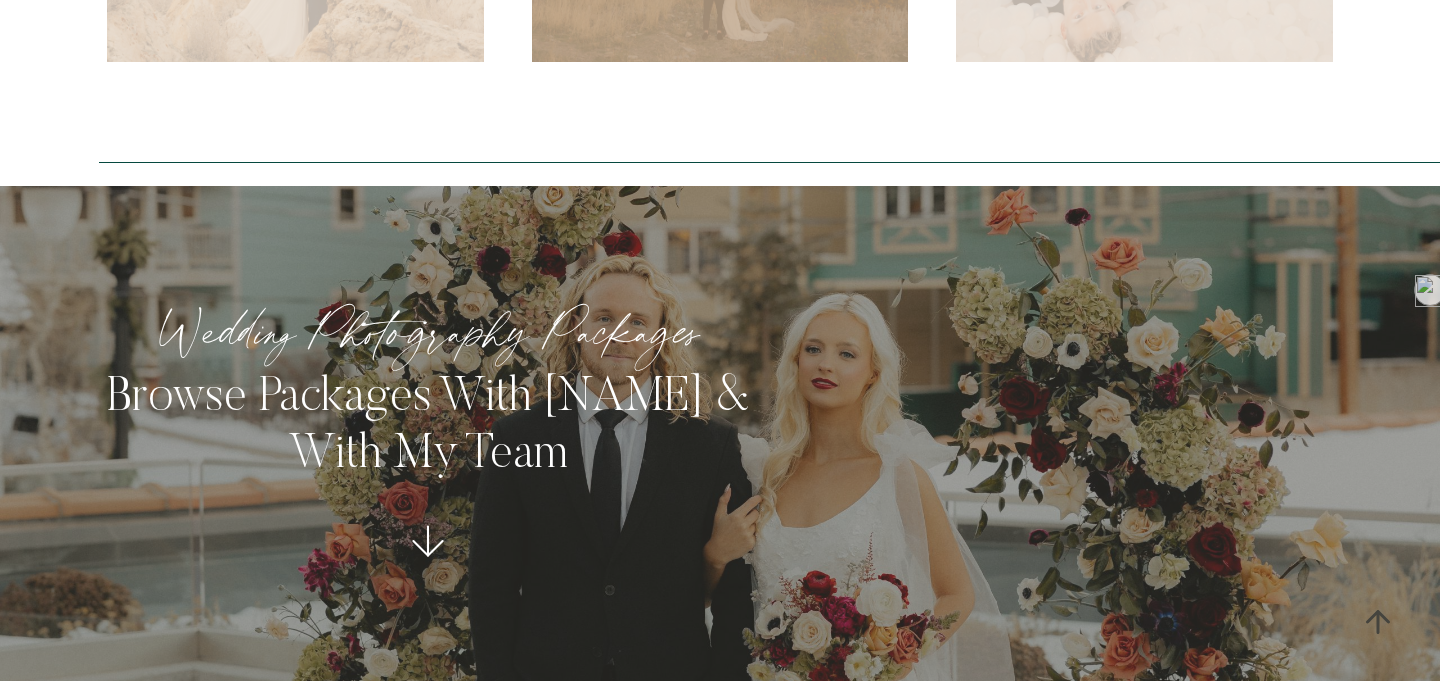 scroll, scrollTop: 2371, scrollLeft: 0, axis: vertical 